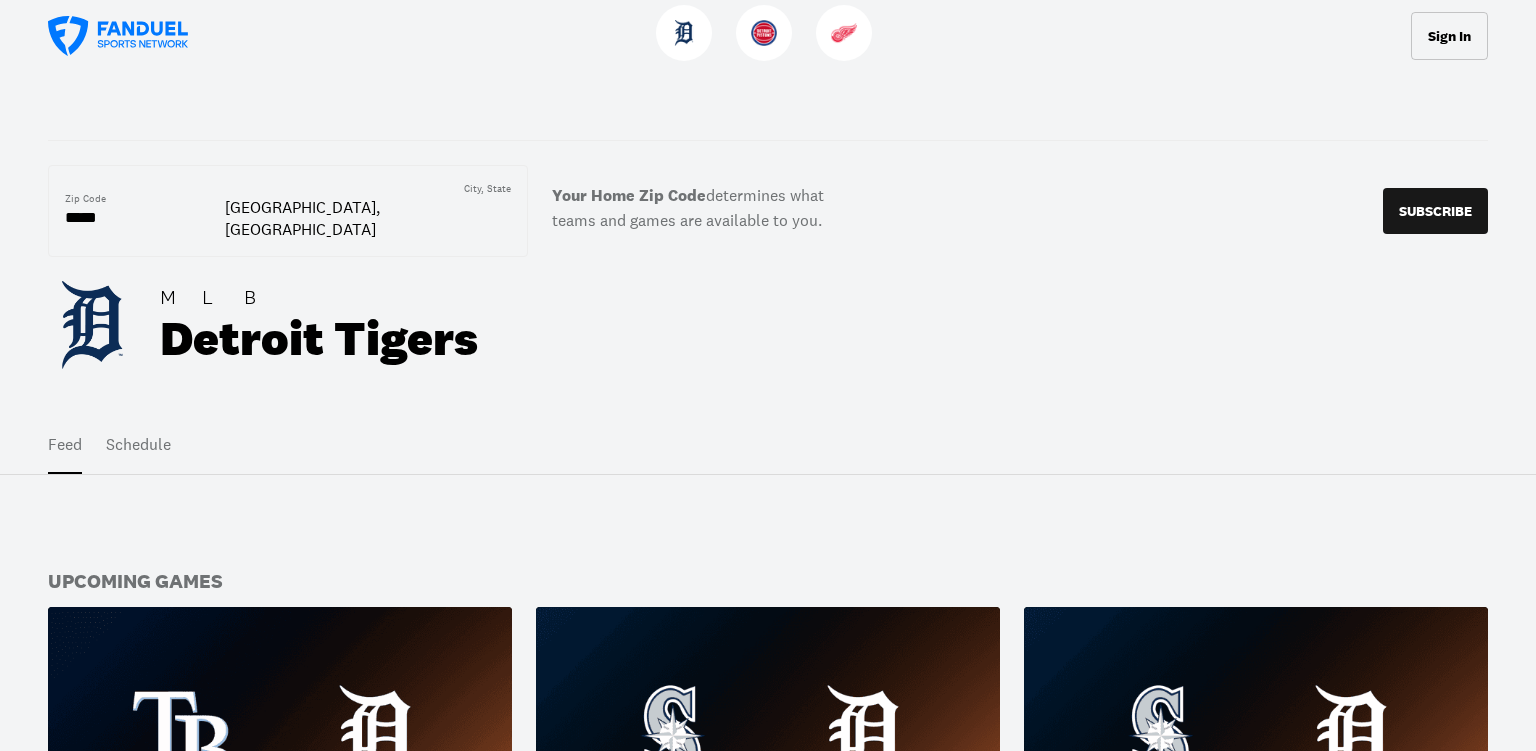 scroll, scrollTop: 0, scrollLeft: 0, axis: both 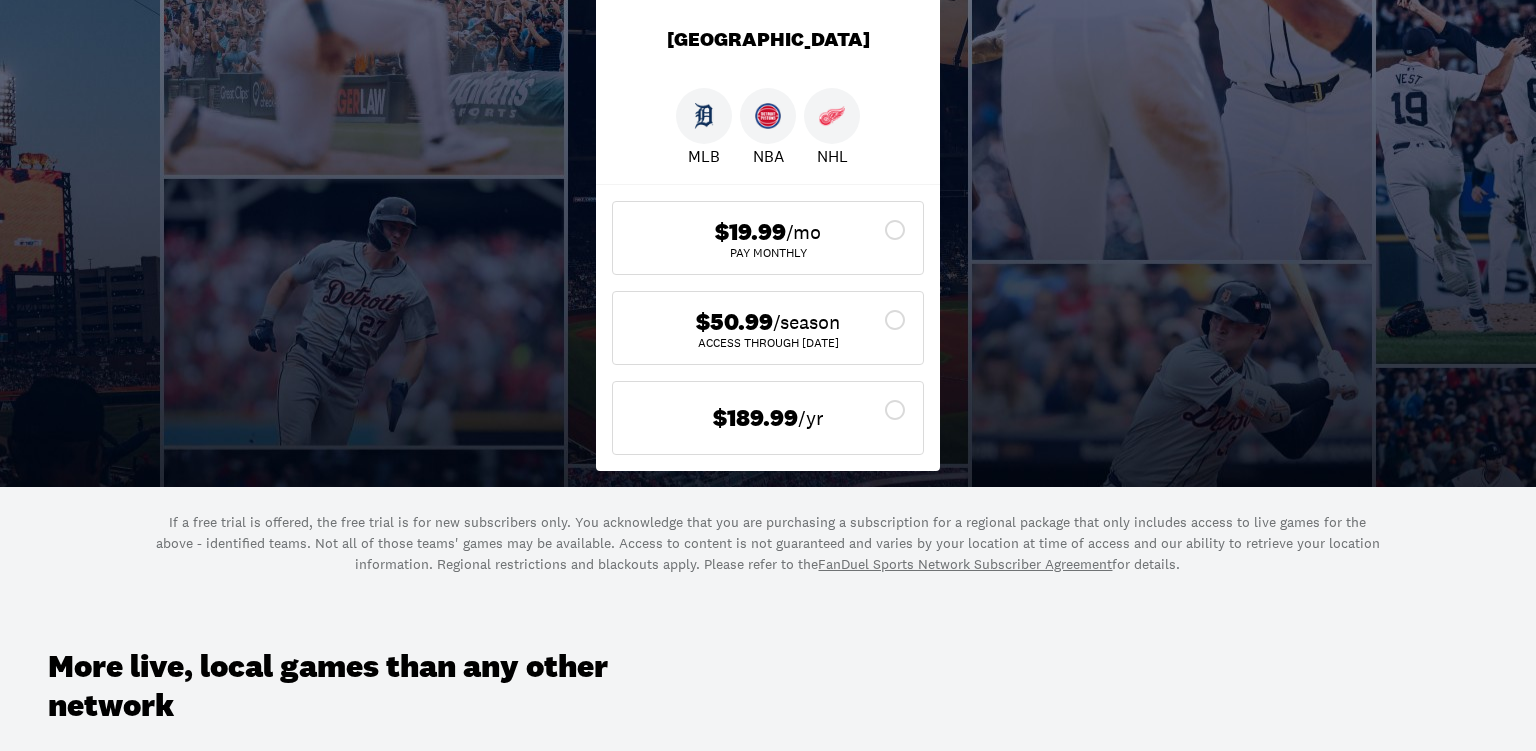 click 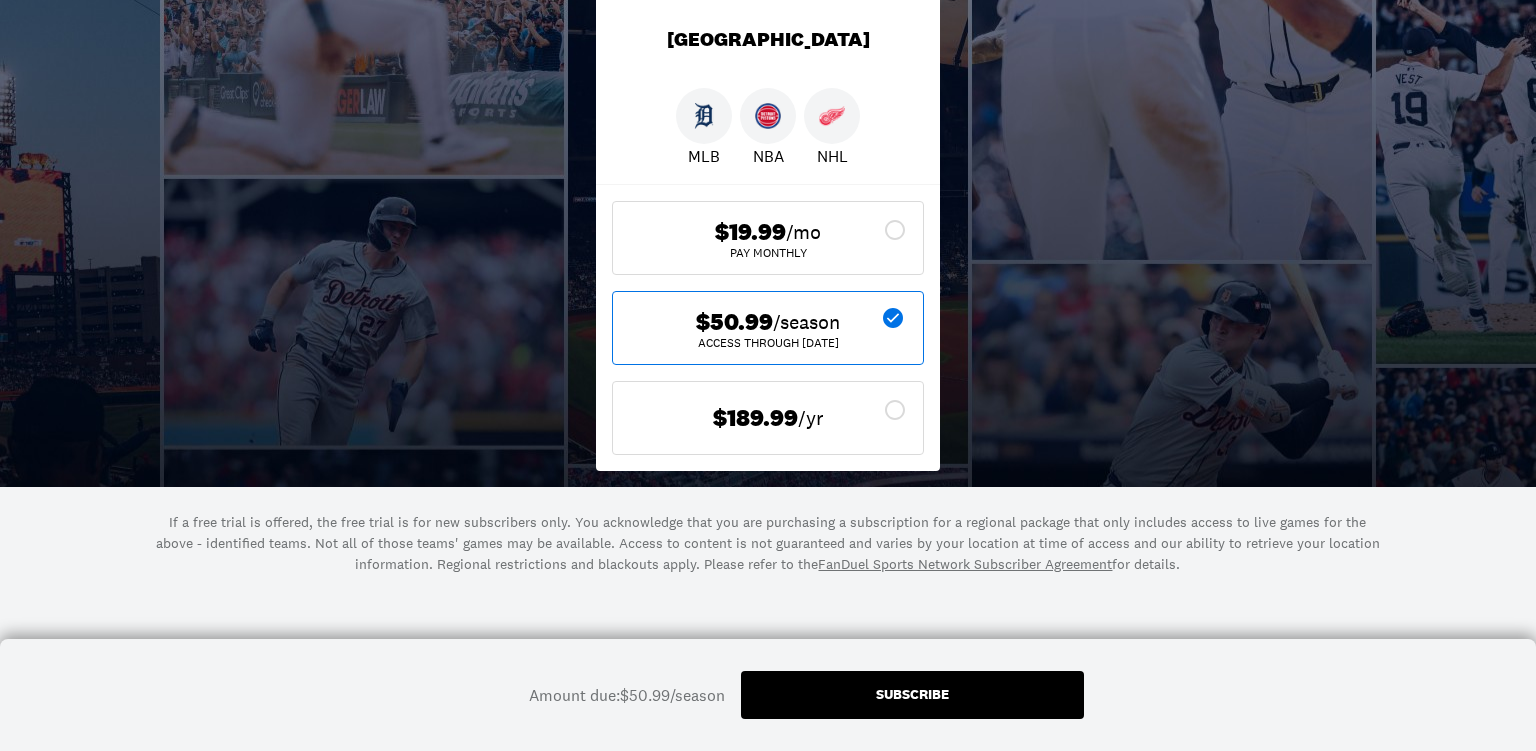click on "Subscribe" at bounding box center (912, 695) 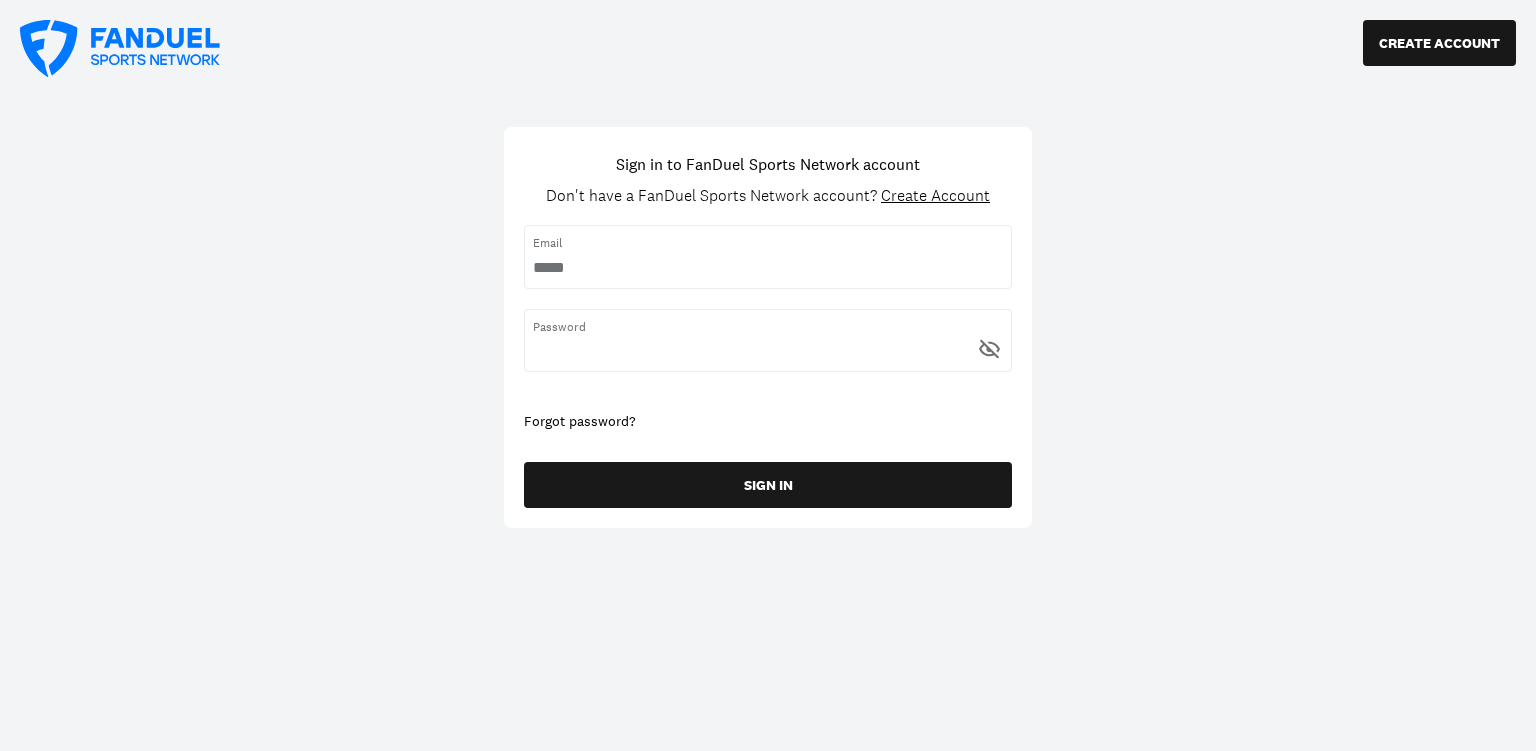 click on "Create Account" at bounding box center [935, 195] 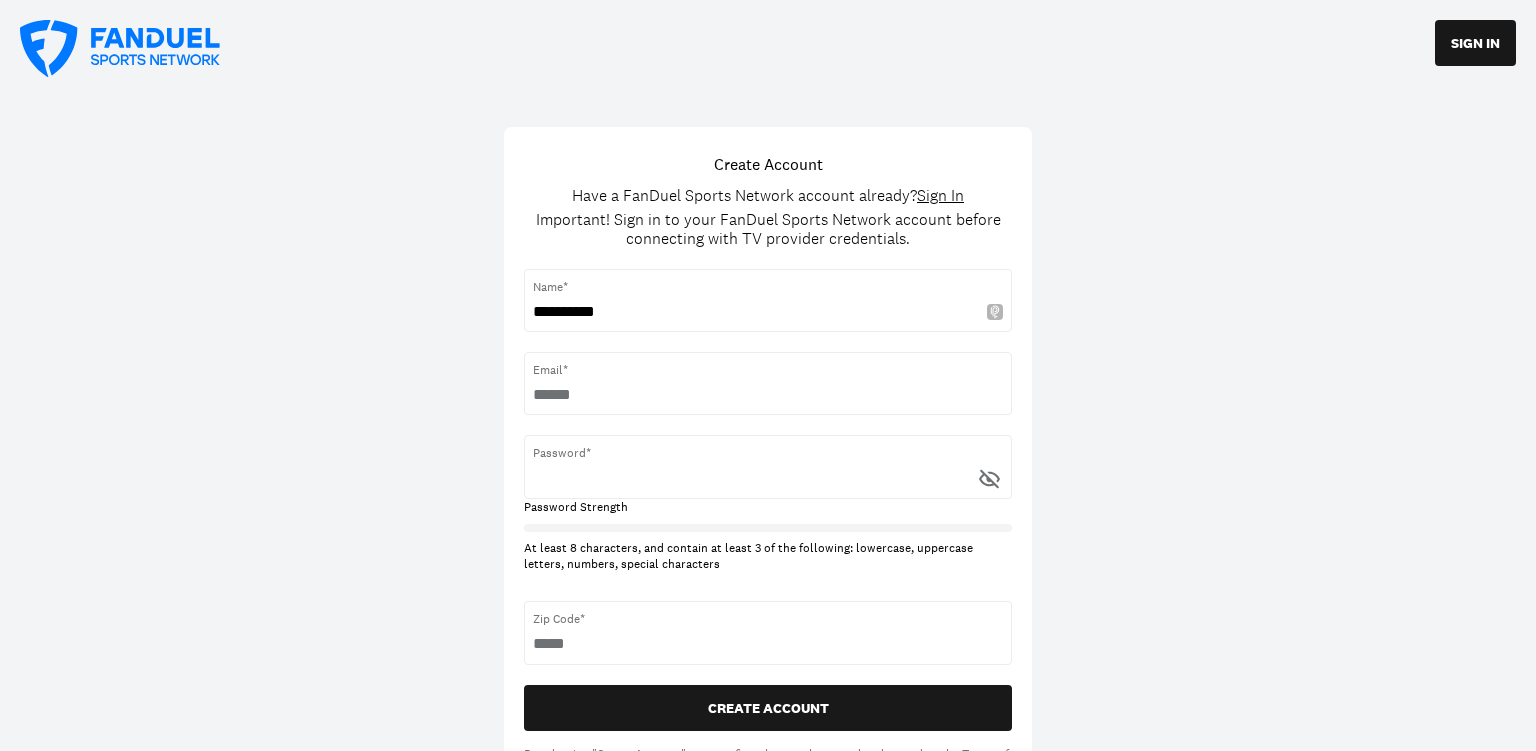 type on "**********" 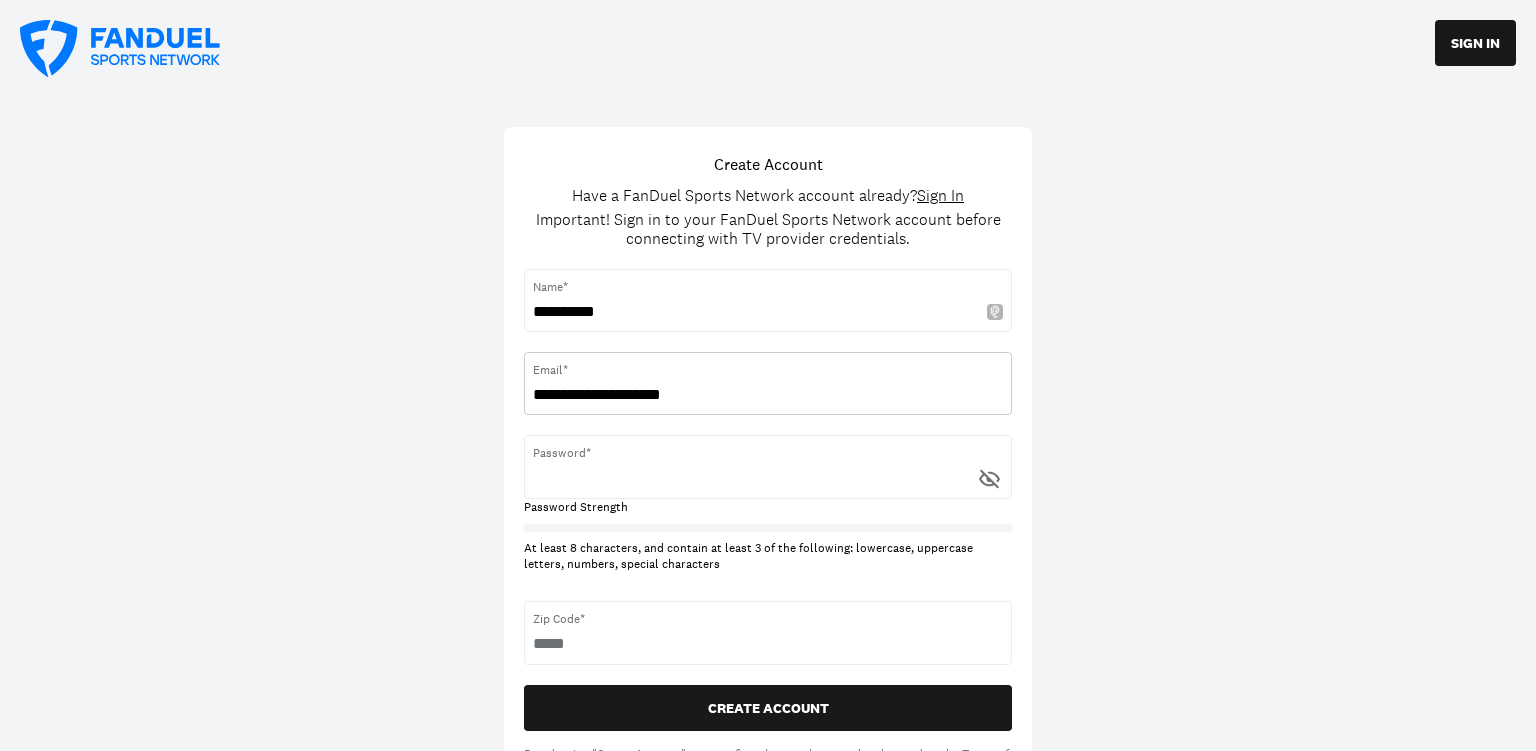 type on "**********" 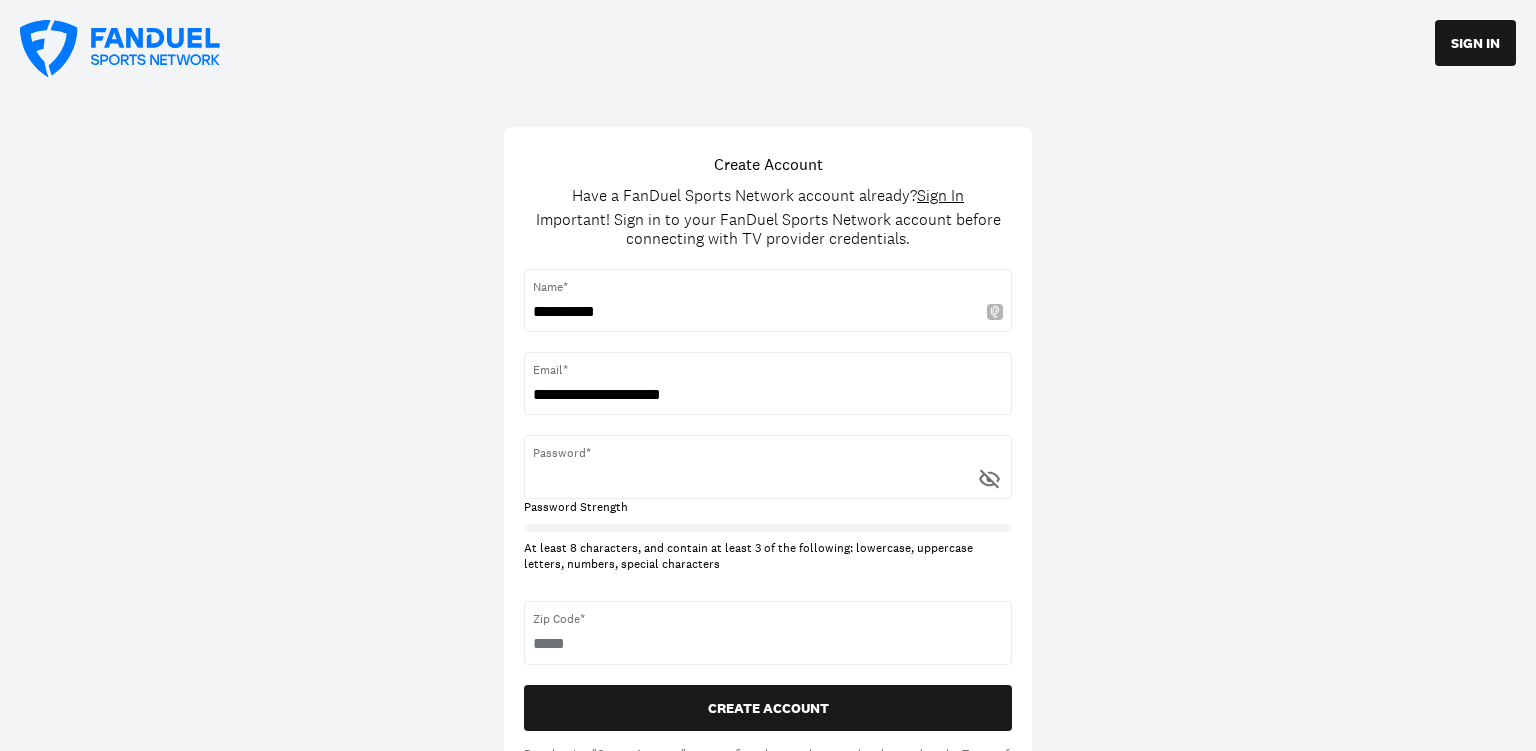 click on "Password*" at bounding box center (768, 453) 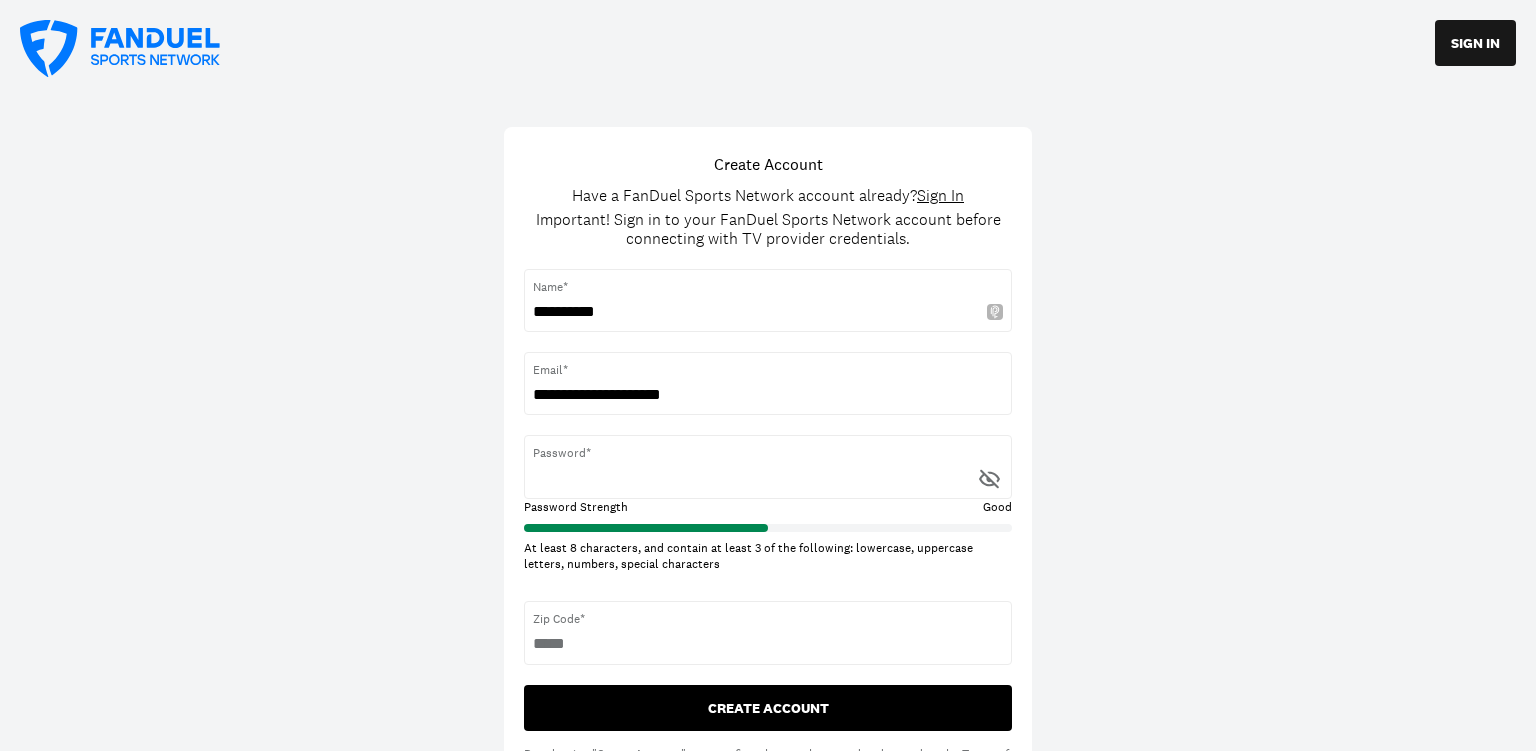 click on "CREATE ACCOUNT" at bounding box center [768, 708] 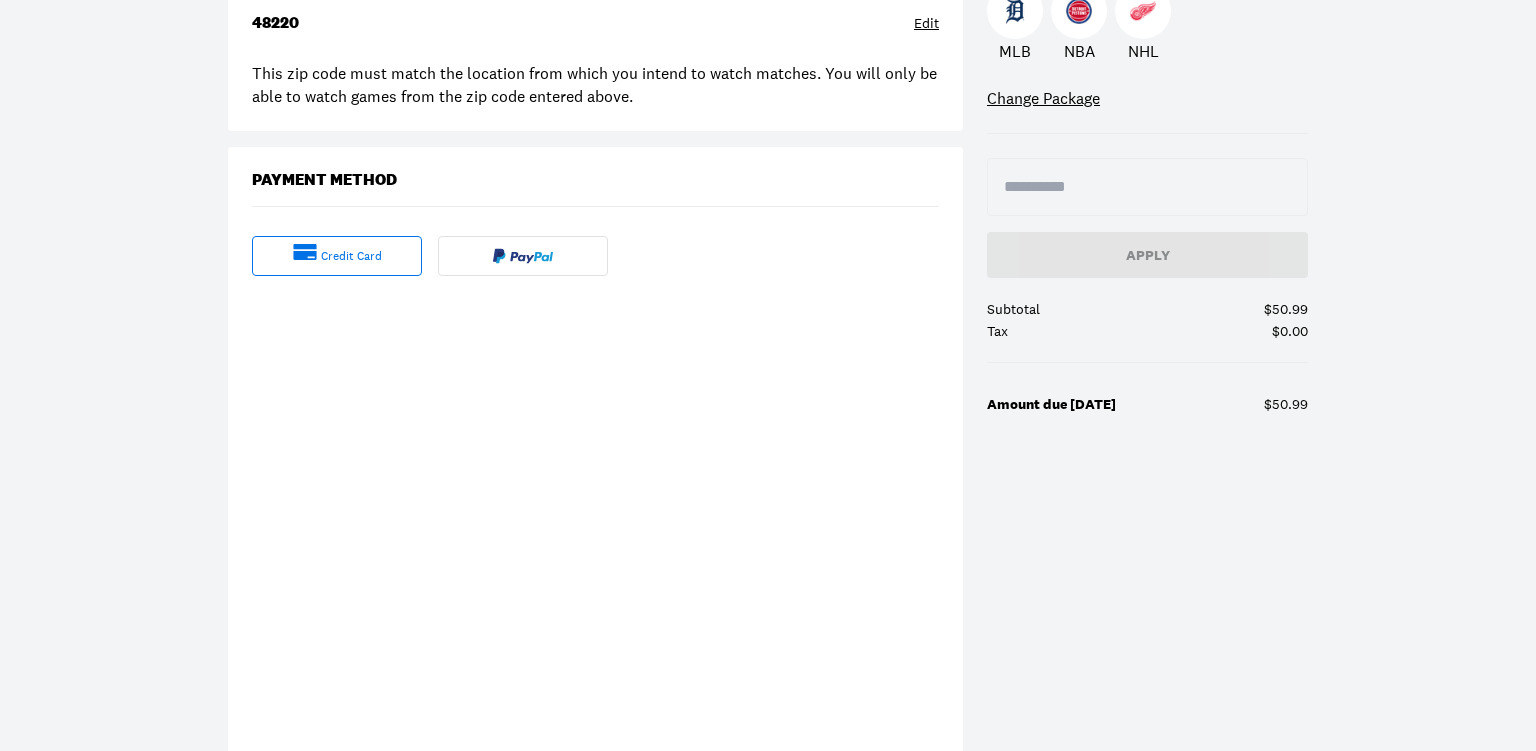 scroll, scrollTop: 369, scrollLeft: 0, axis: vertical 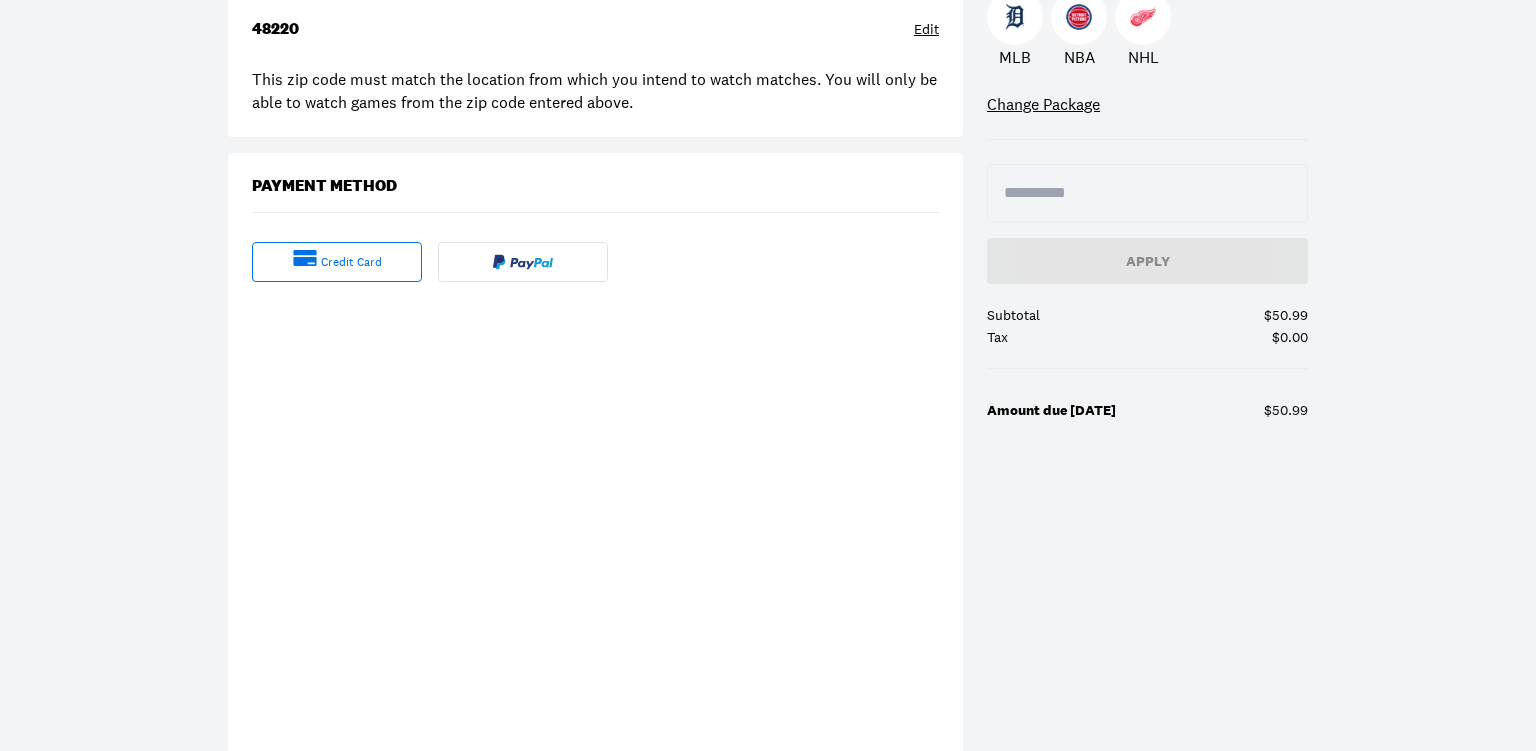 click at bounding box center (523, 262) 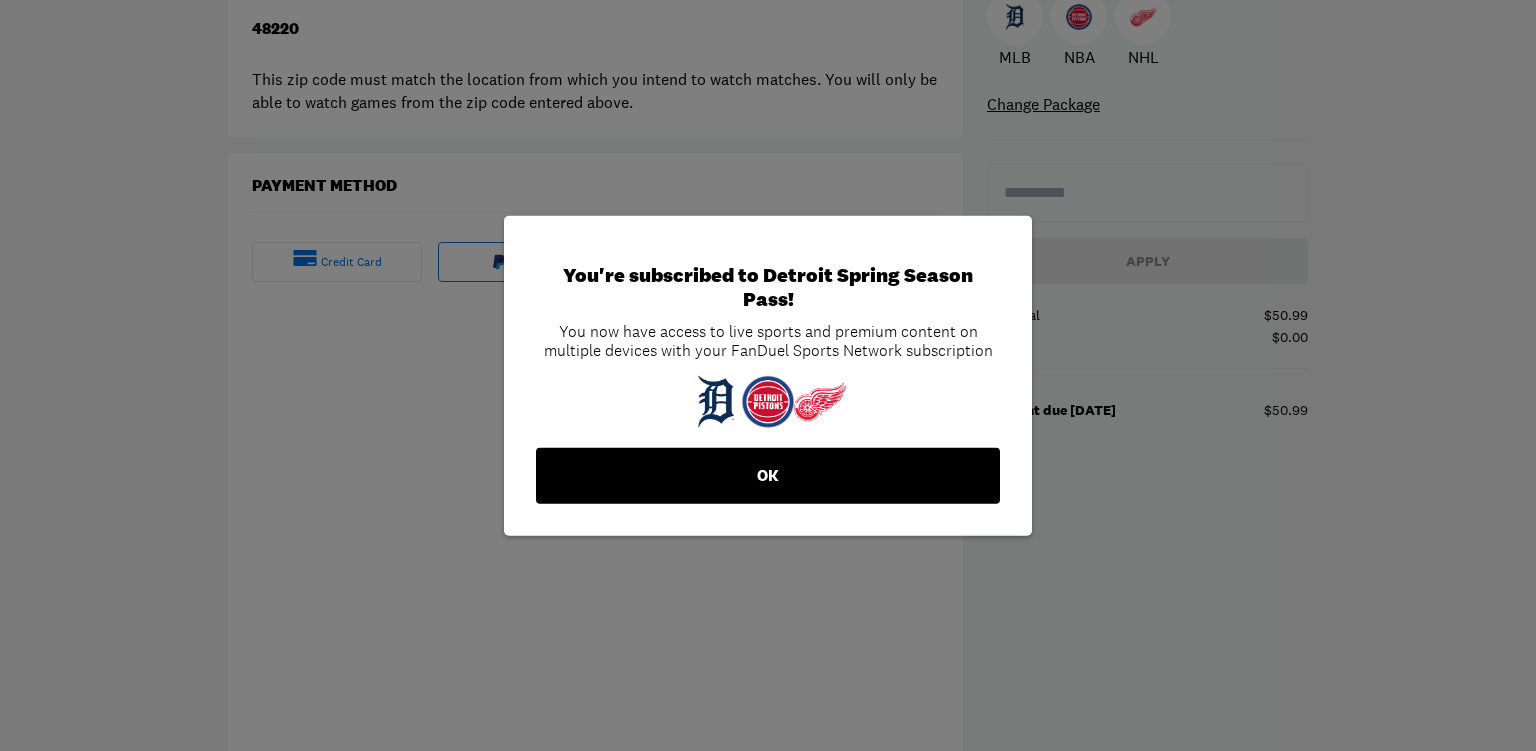 click on "OK" at bounding box center (768, 476) 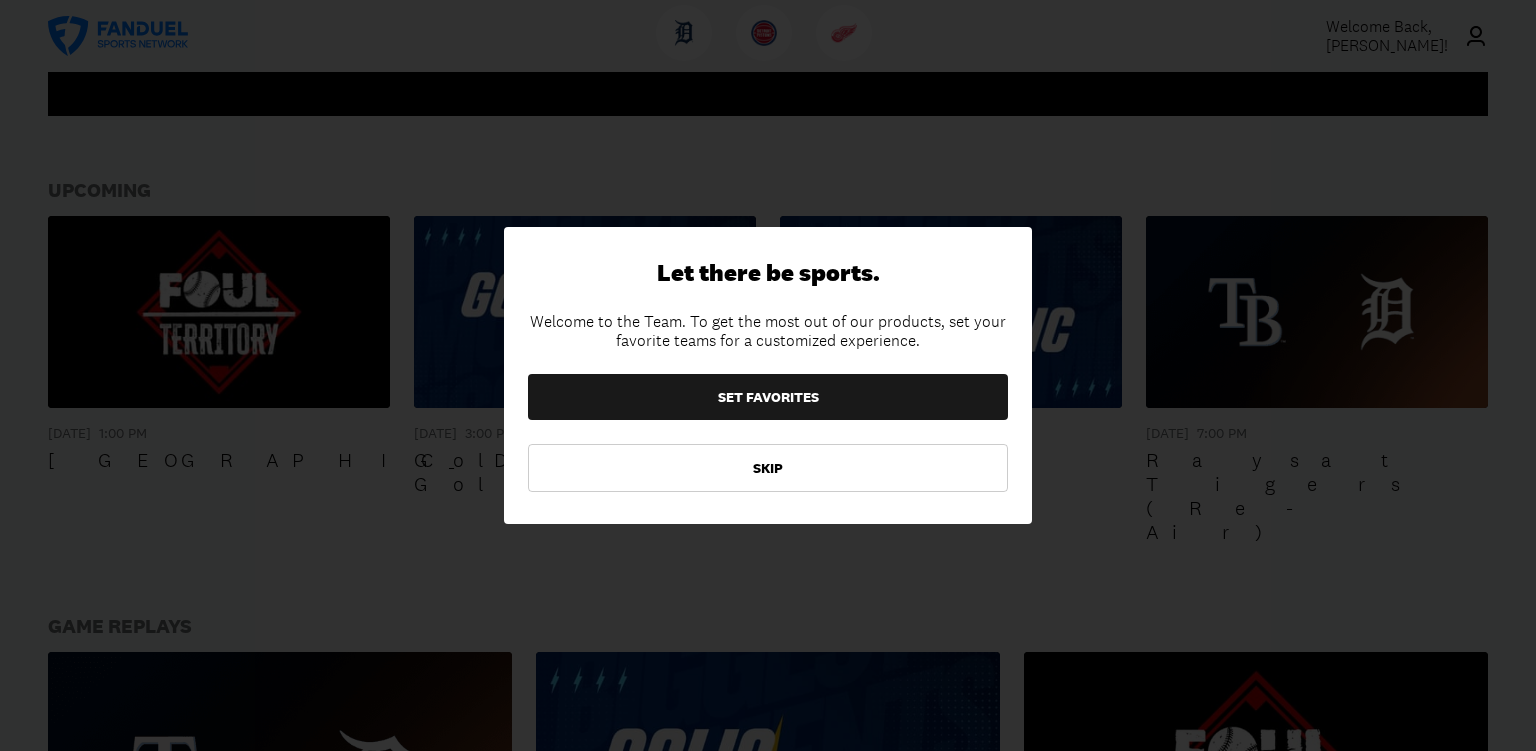 scroll, scrollTop: 913, scrollLeft: 0, axis: vertical 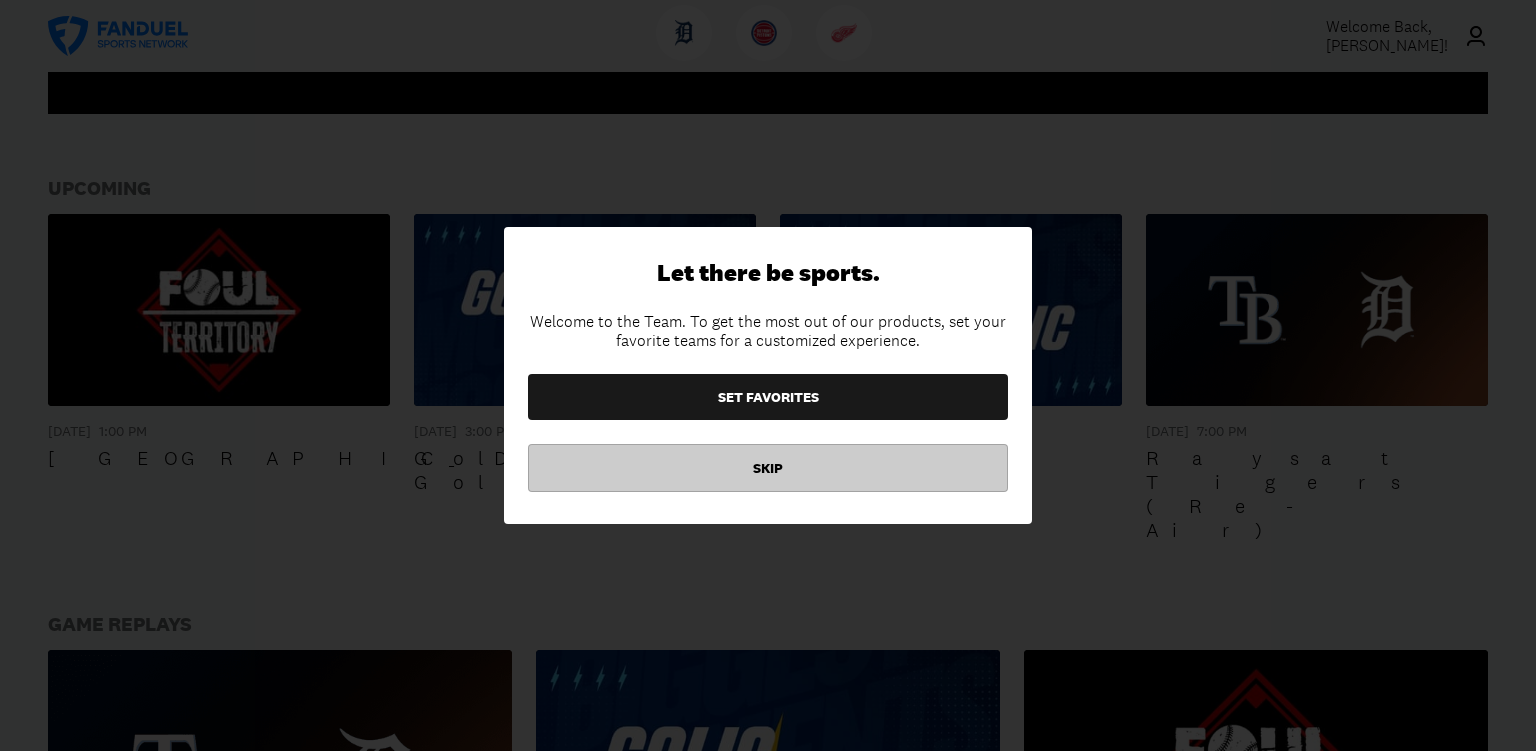 click on "SKIP" at bounding box center [768, 468] 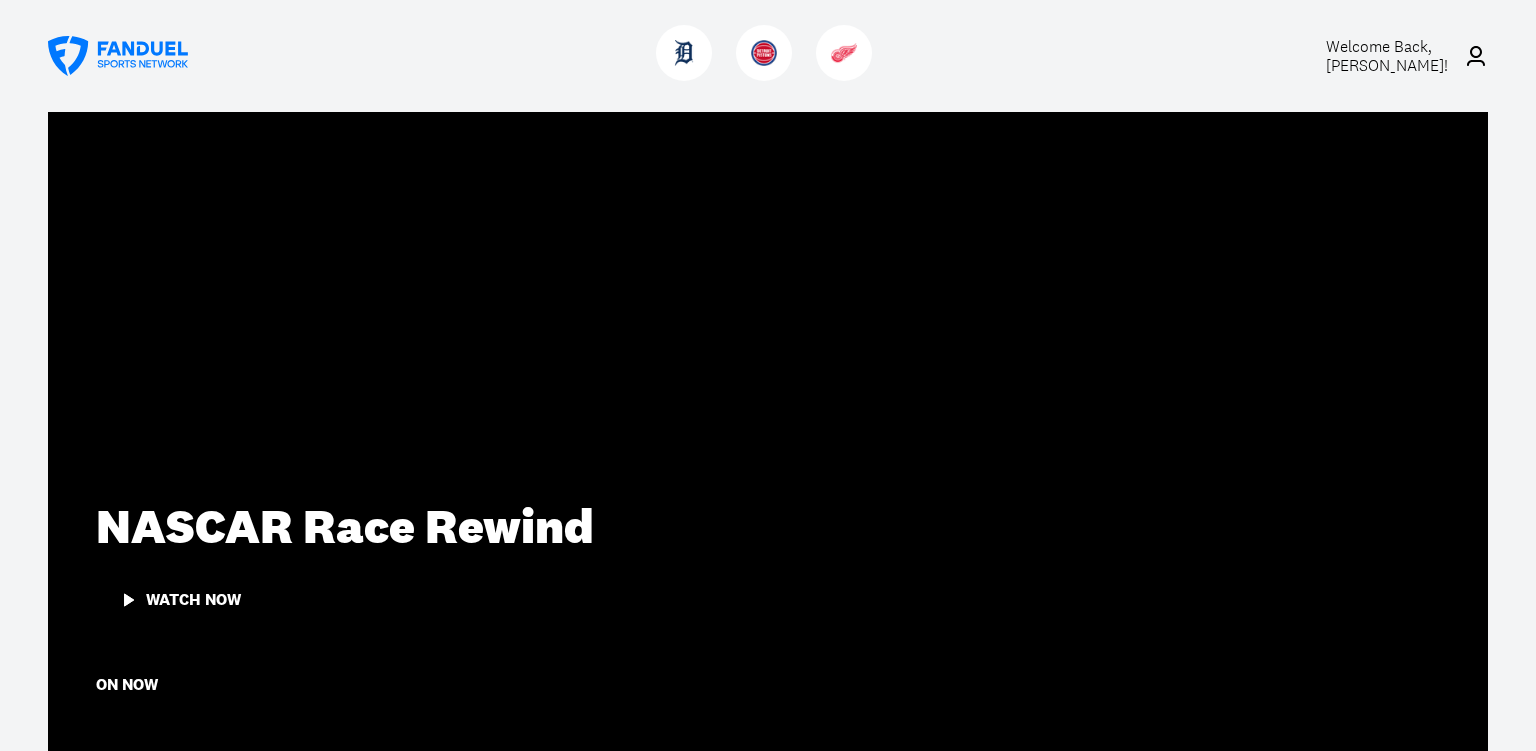 scroll, scrollTop: 0, scrollLeft: 0, axis: both 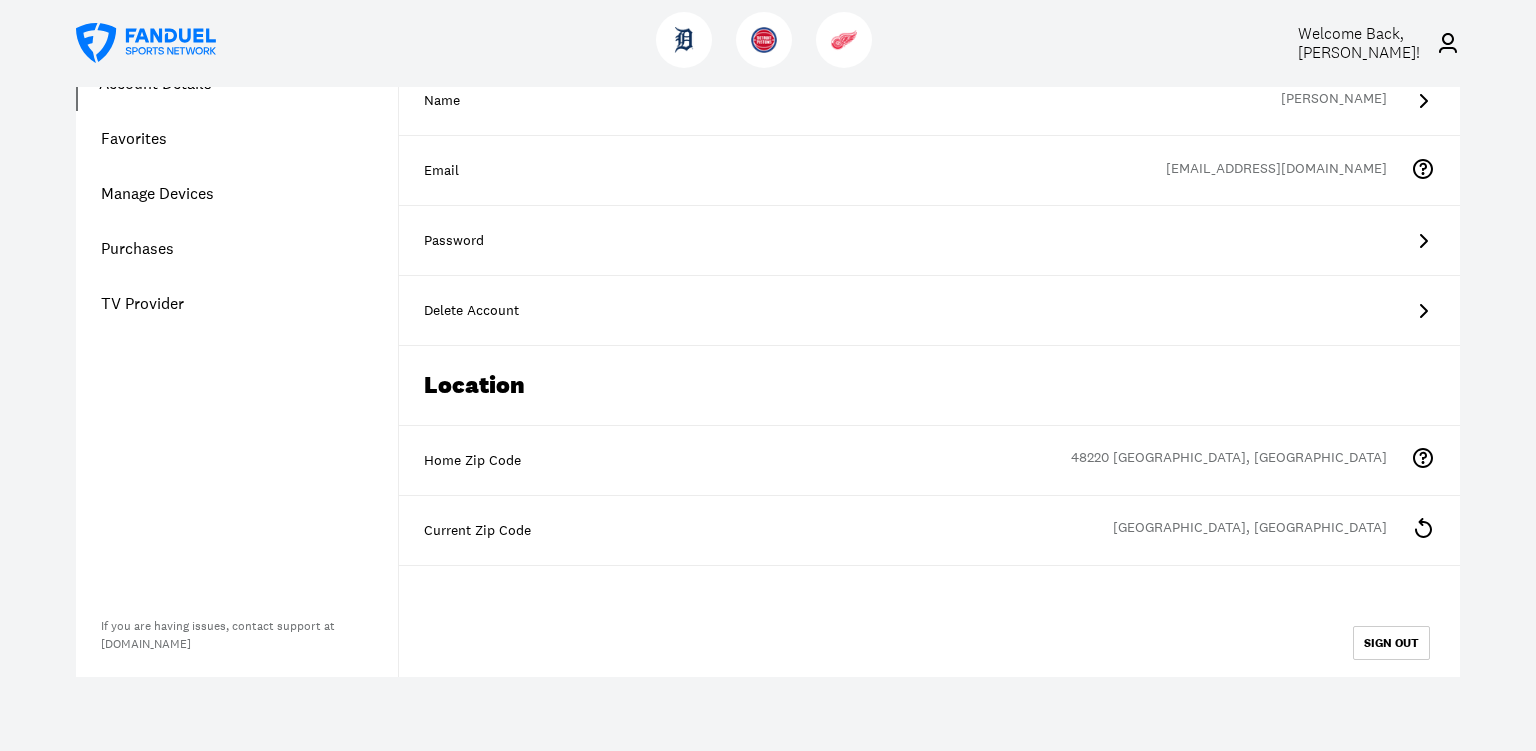 click 